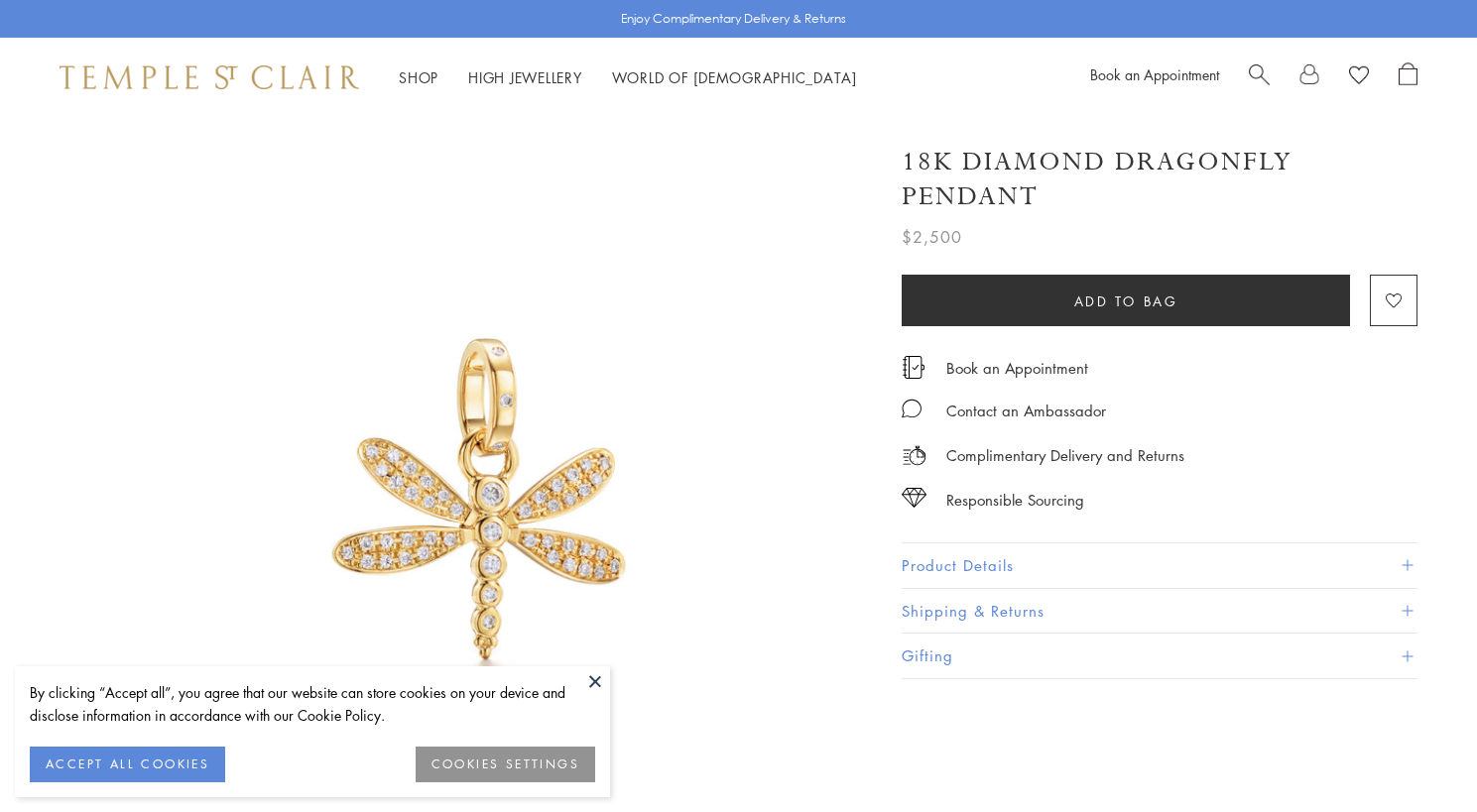 scroll, scrollTop: 0, scrollLeft: 0, axis: both 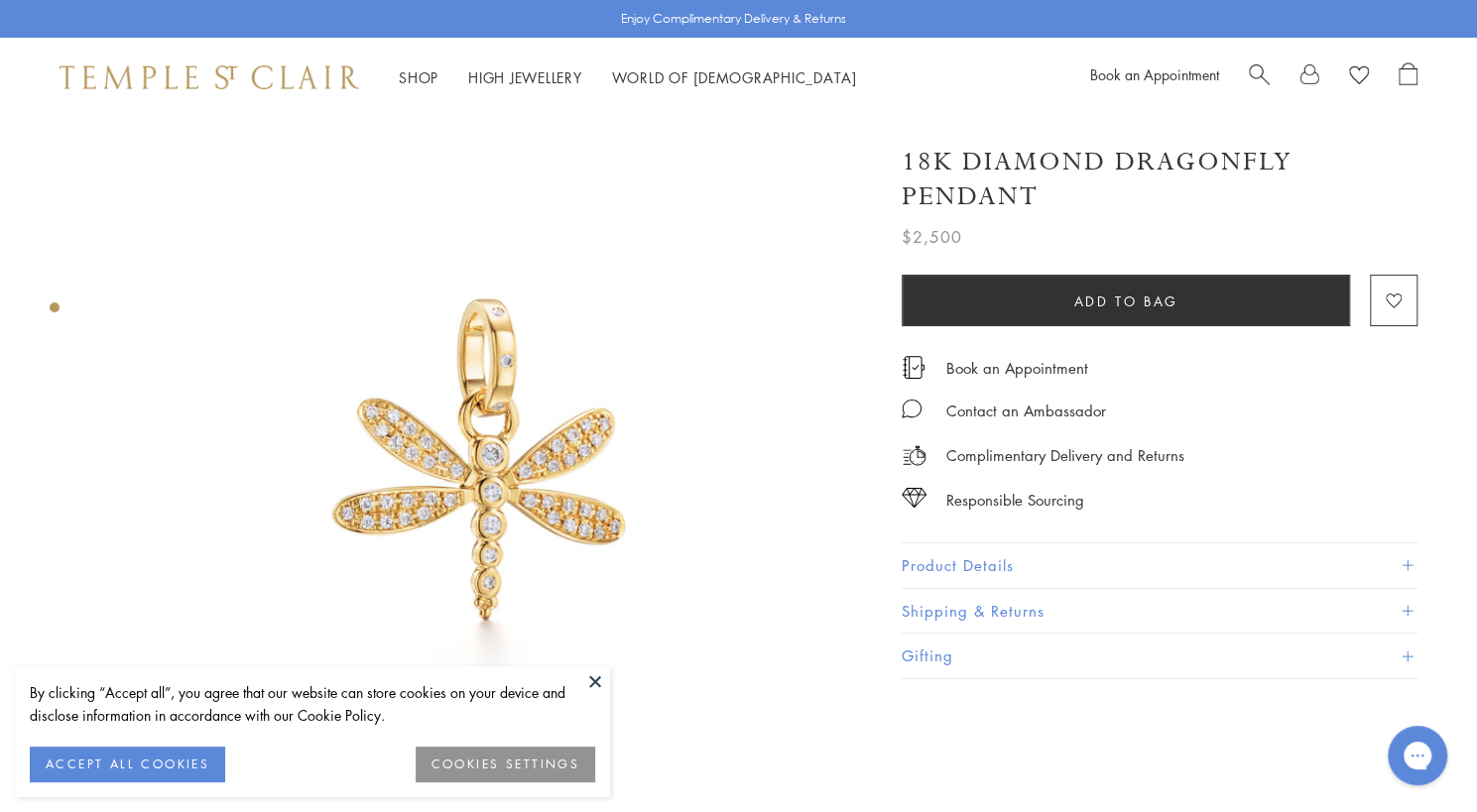 click at bounding box center (1407, 565) 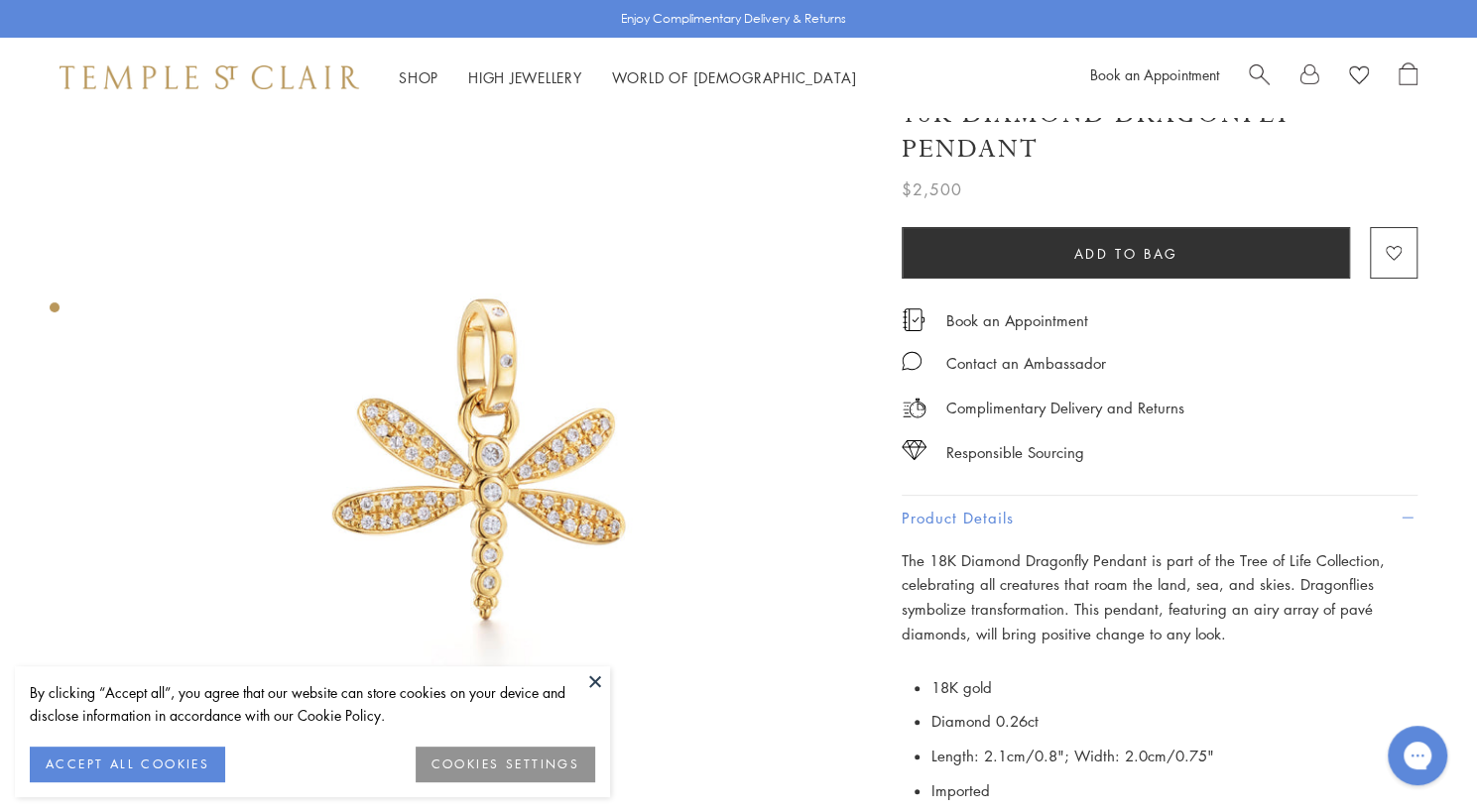 type 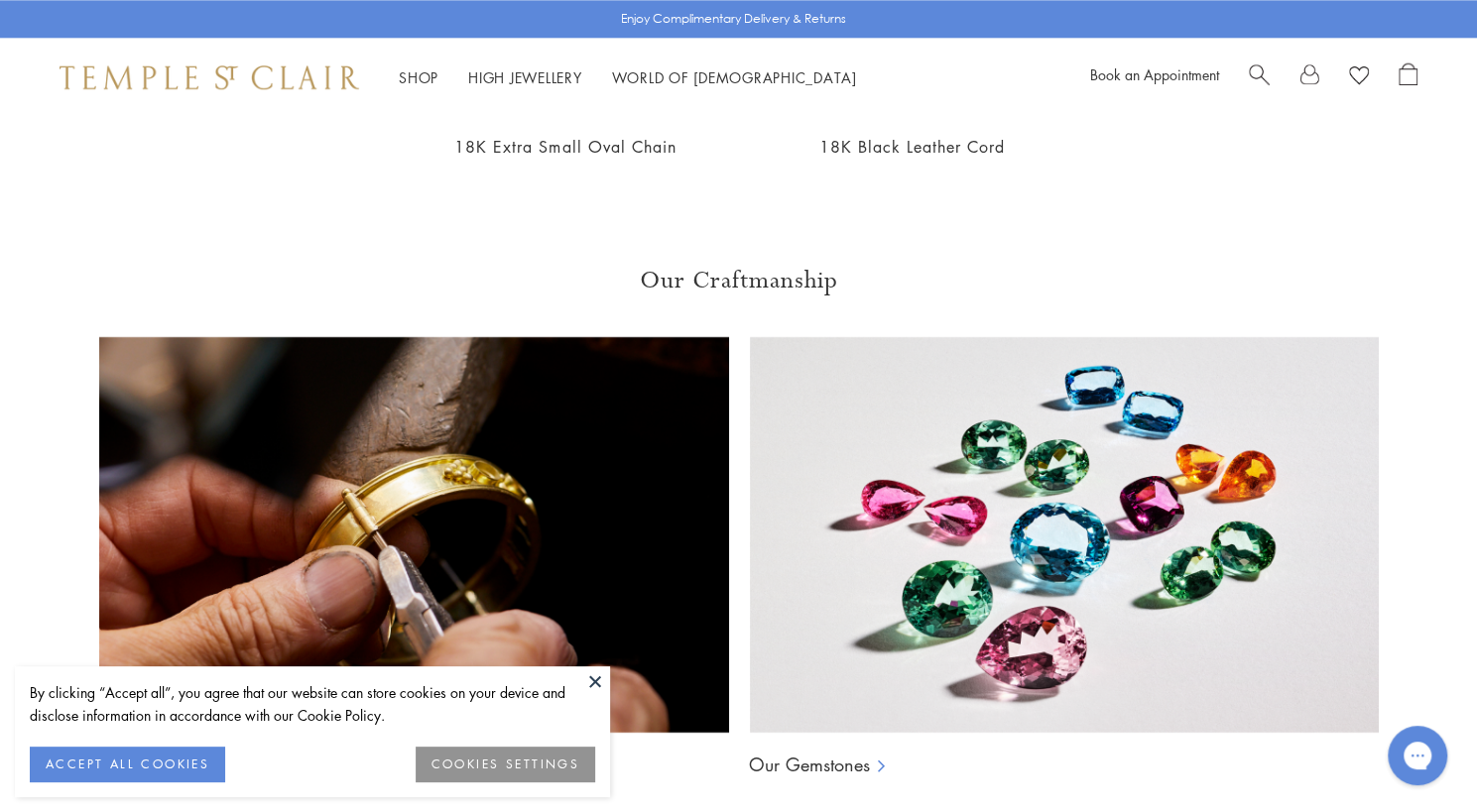 scroll, scrollTop: 1348, scrollLeft: 0, axis: vertical 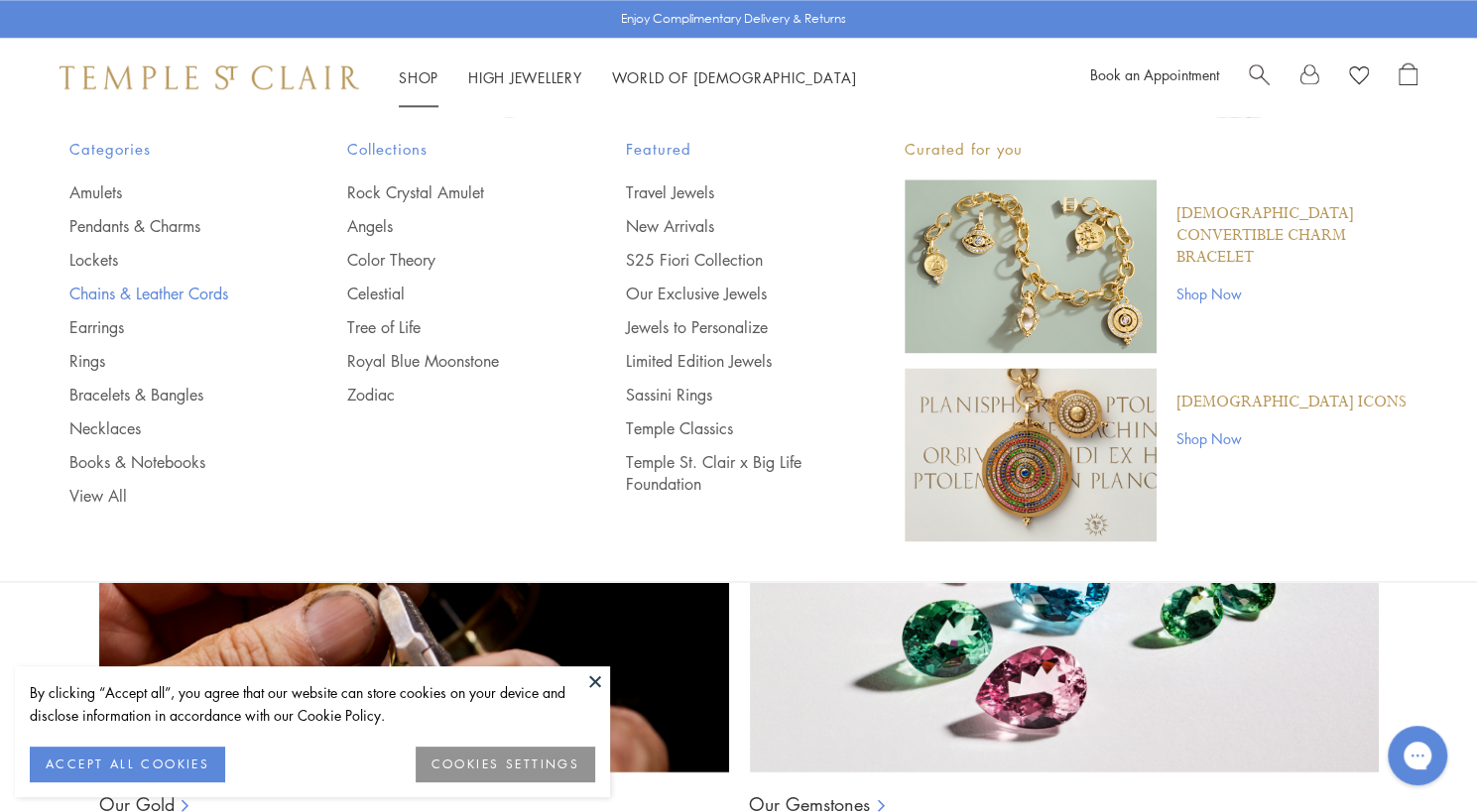 click on "Chains & Leather Cords" at bounding box center [169, 293] 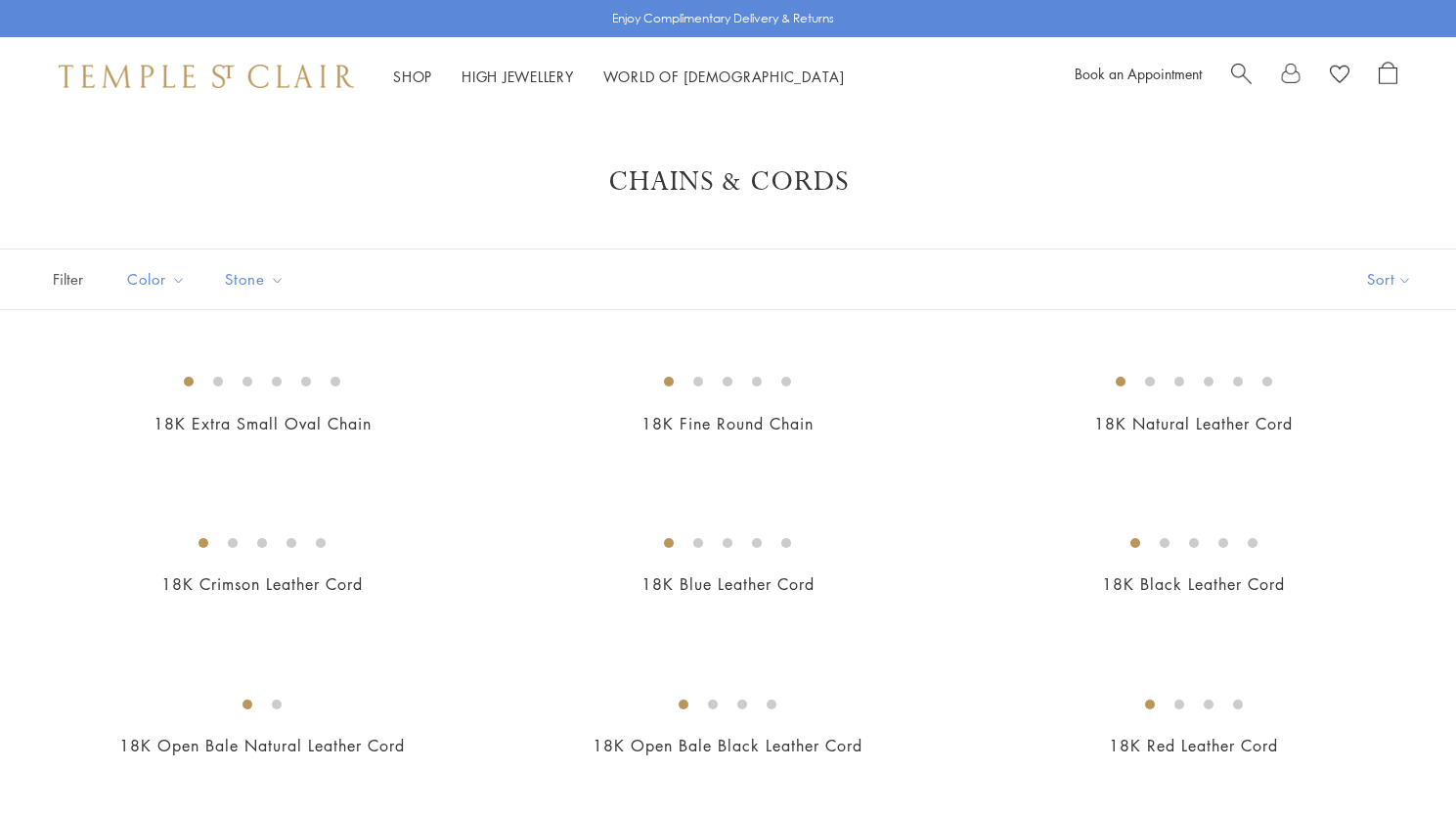 scroll, scrollTop: 0, scrollLeft: 0, axis: both 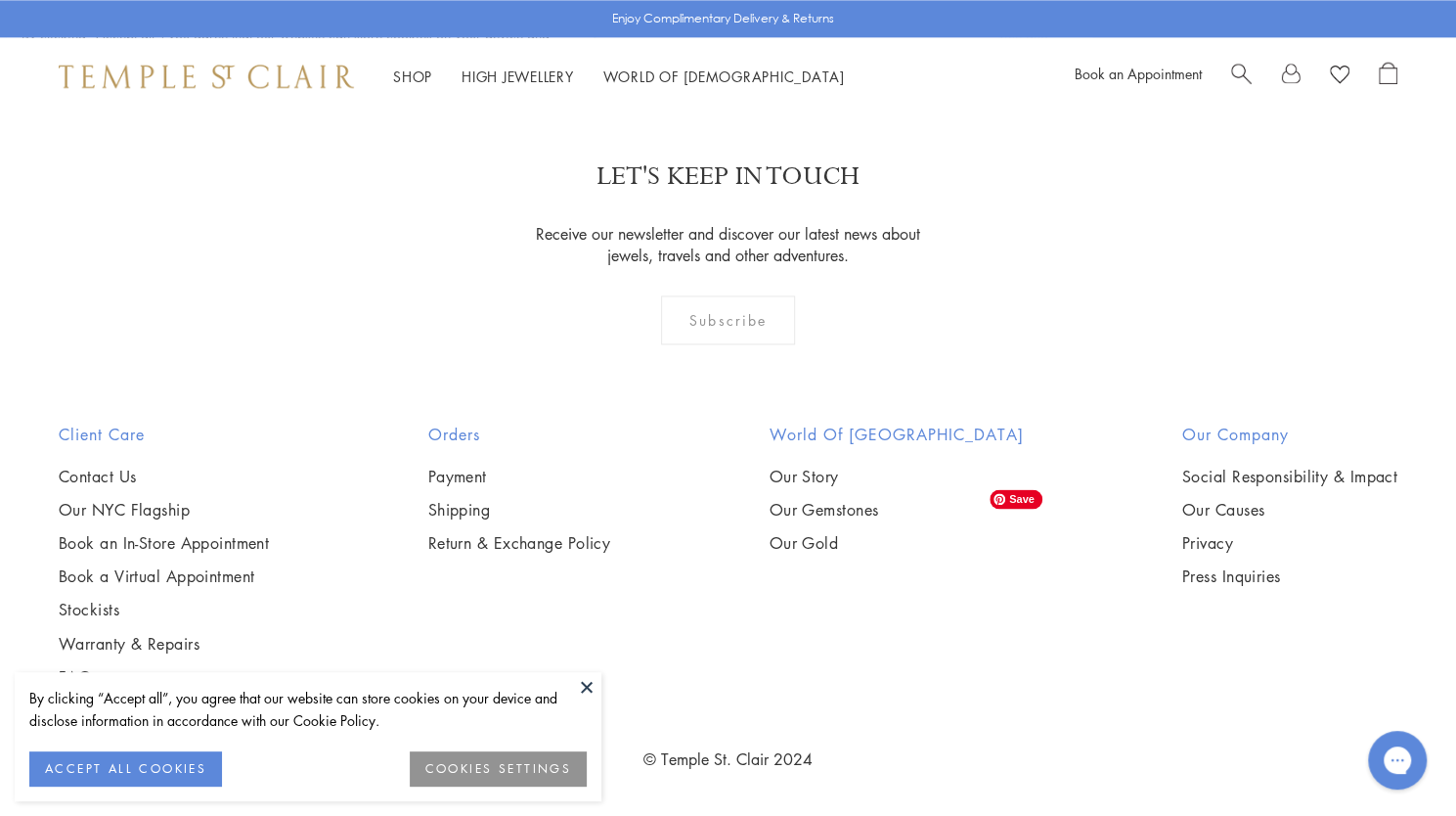 click at bounding box center (0, 0) 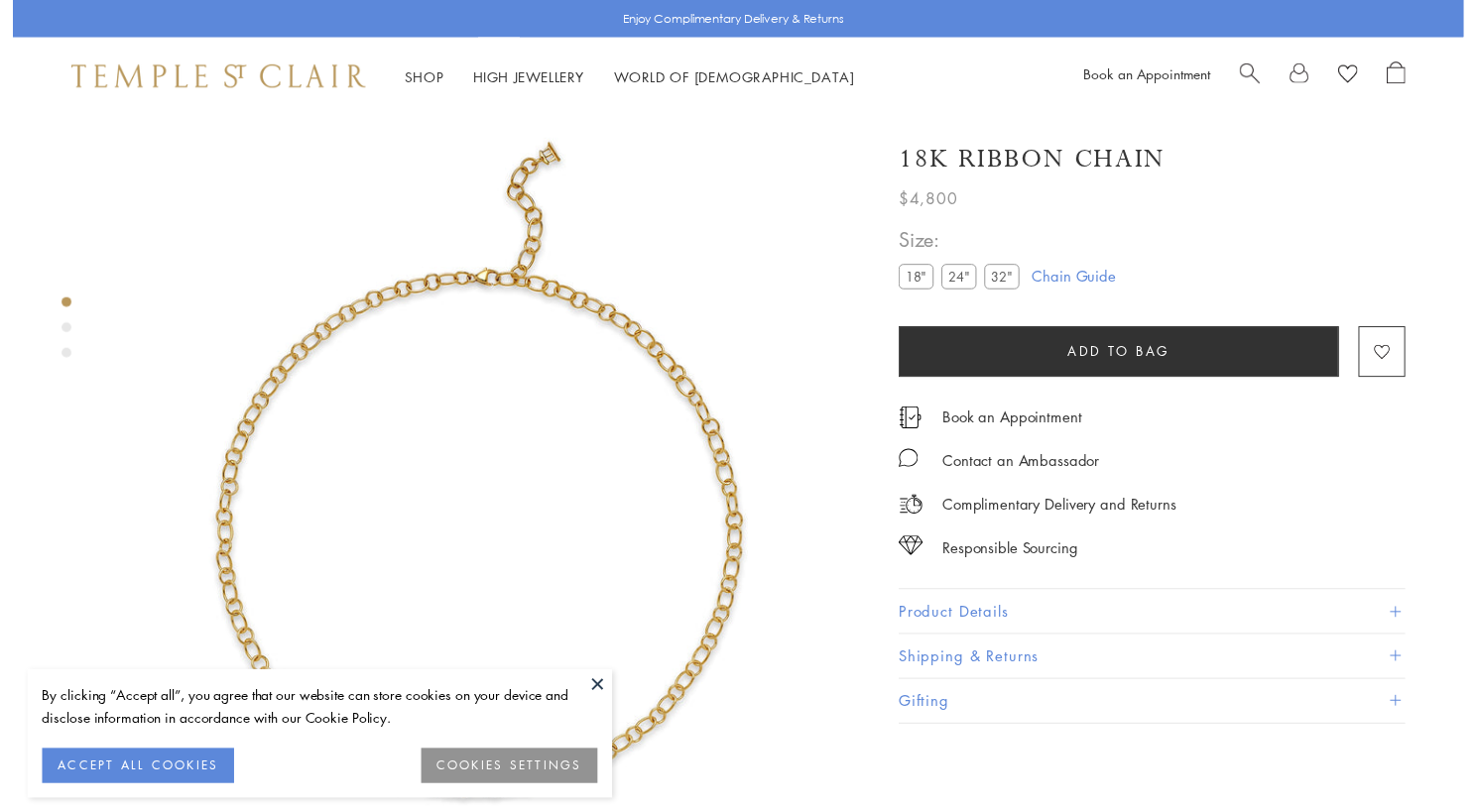 scroll, scrollTop: 117, scrollLeft: 0, axis: vertical 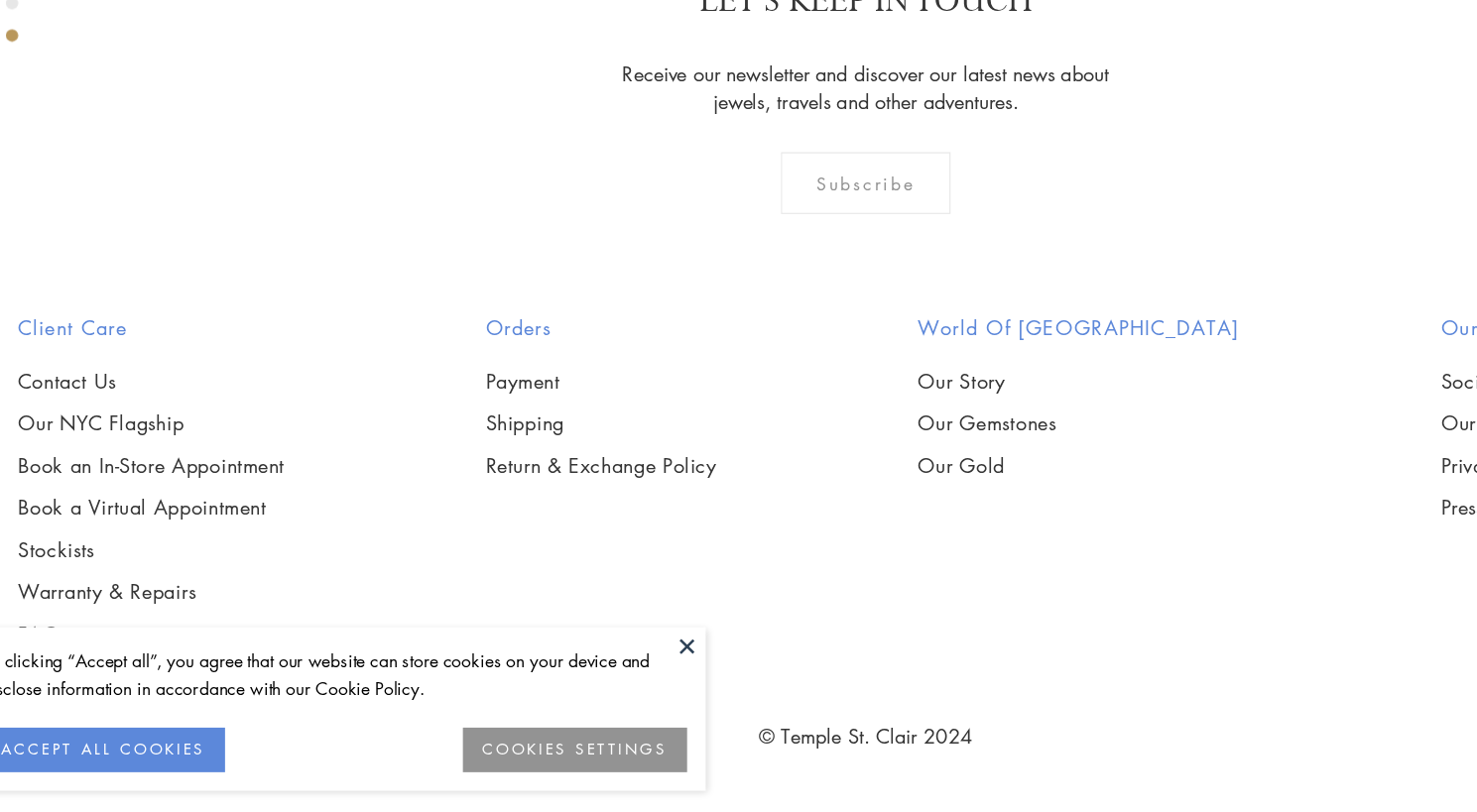 click at bounding box center [912, -896] 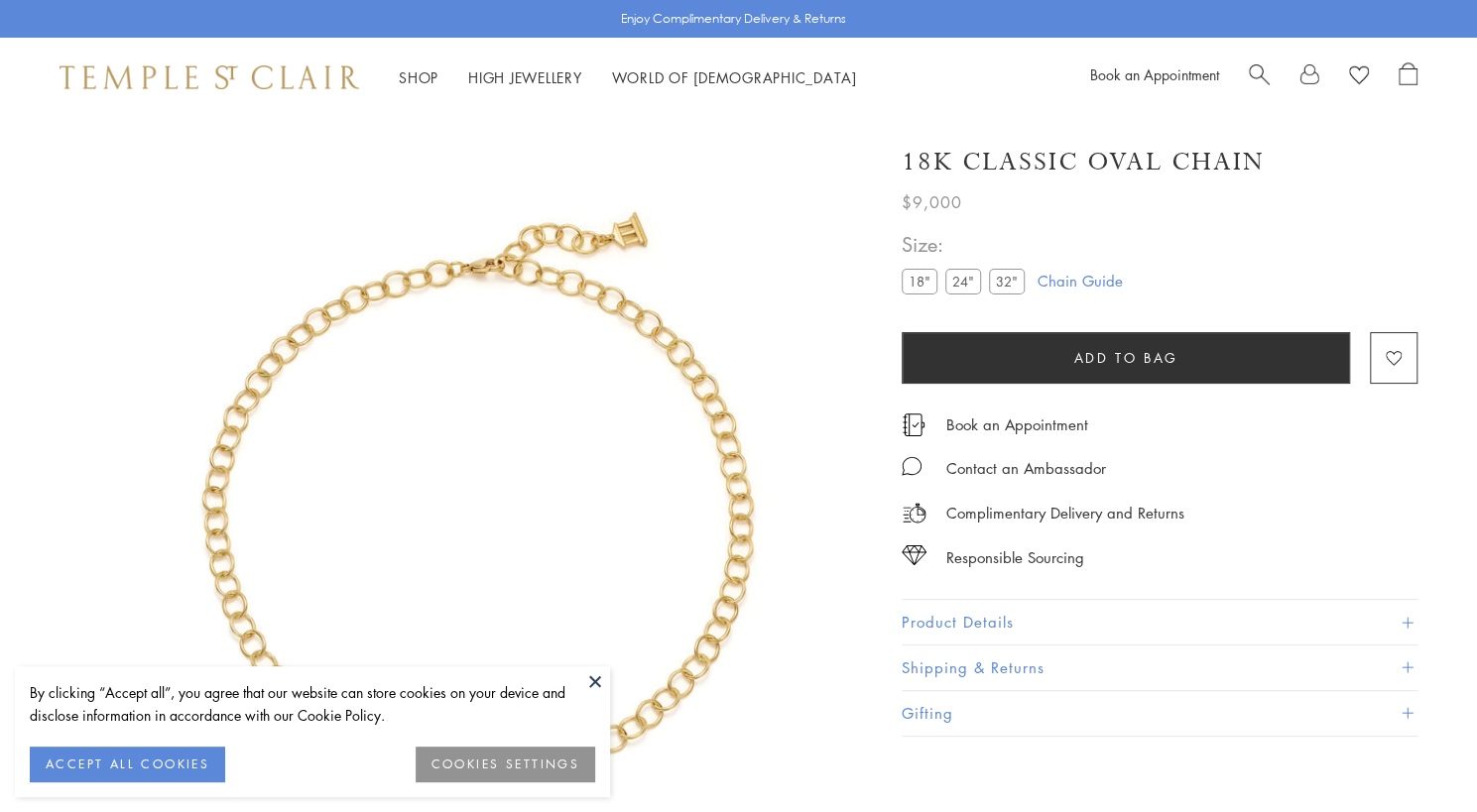 scroll, scrollTop: 117, scrollLeft: 0, axis: vertical 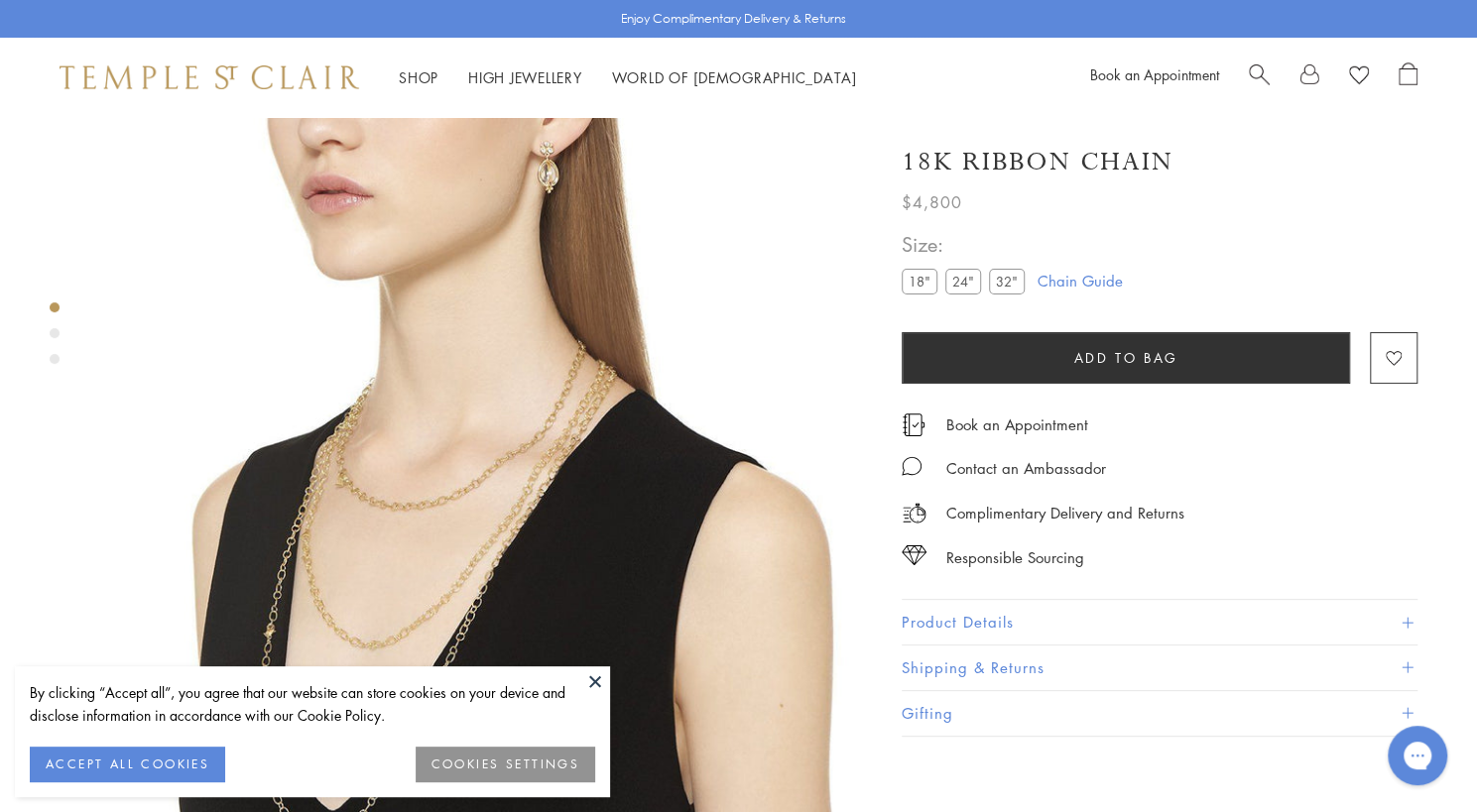 click on "Chain Guide" at bounding box center [1080, 281] 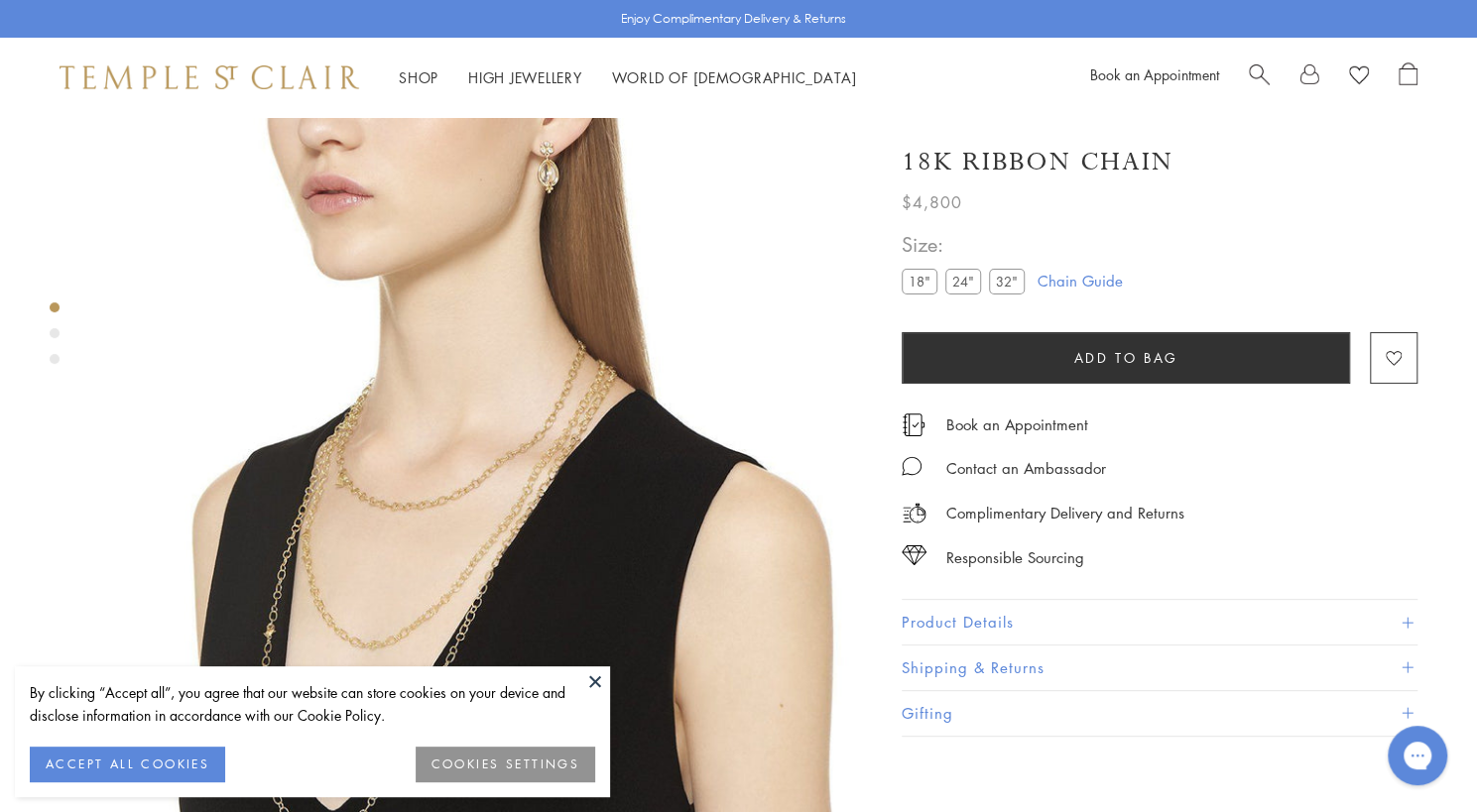 click on "Product Details" at bounding box center (1160, 622) 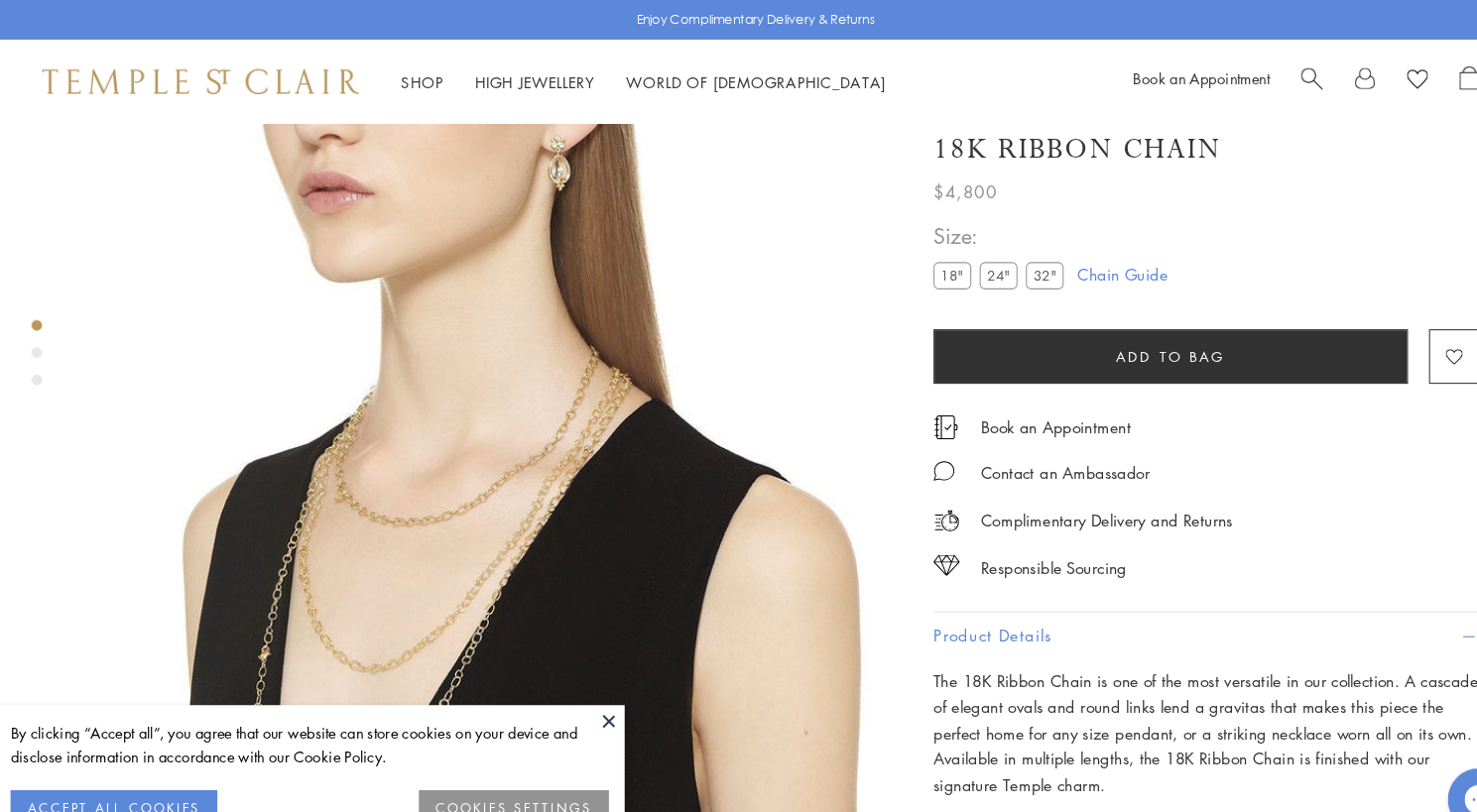 scroll, scrollTop: 0, scrollLeft: 0, axis: both 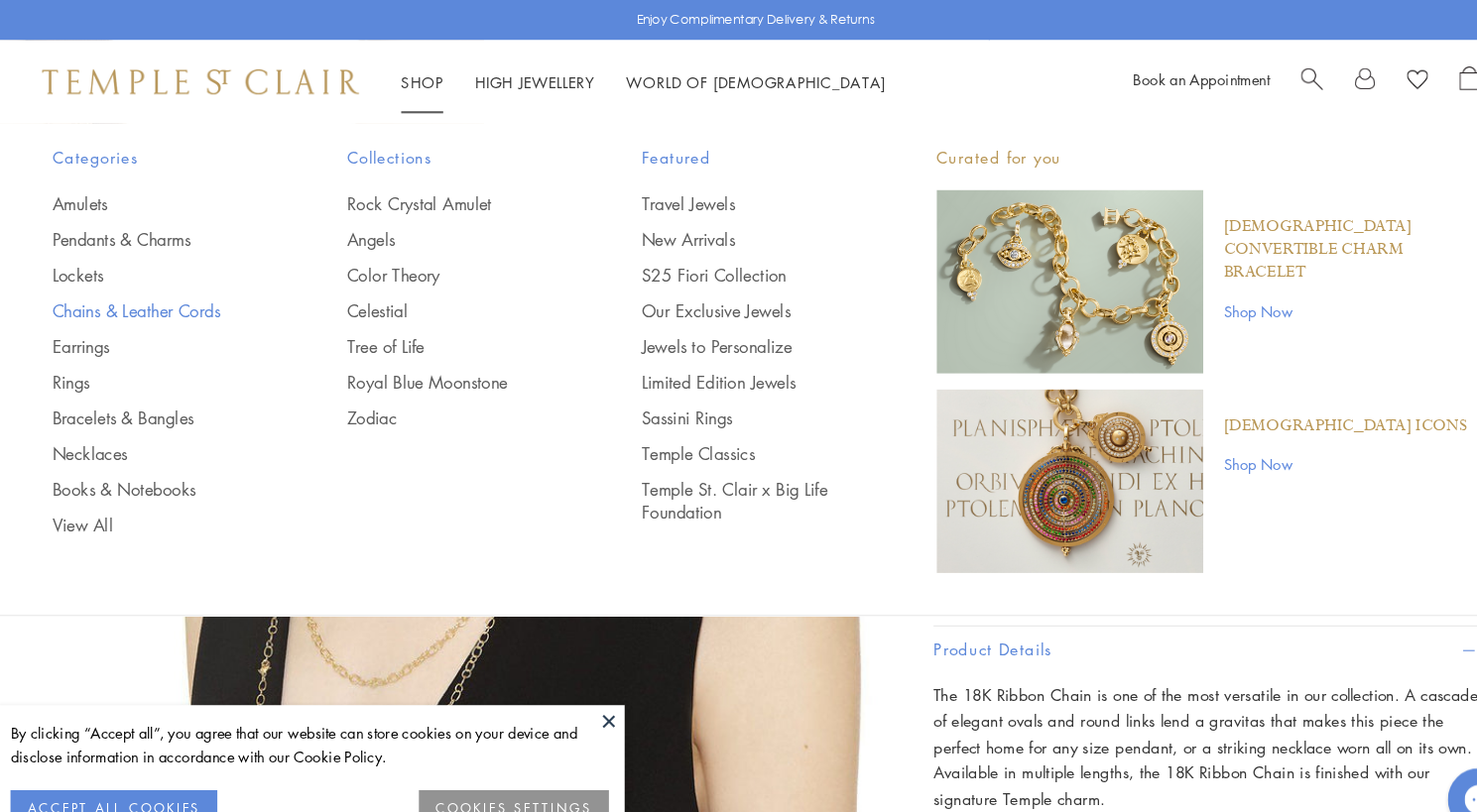 click on "Chains & Leather Cords" at bounding box center (169, 293) 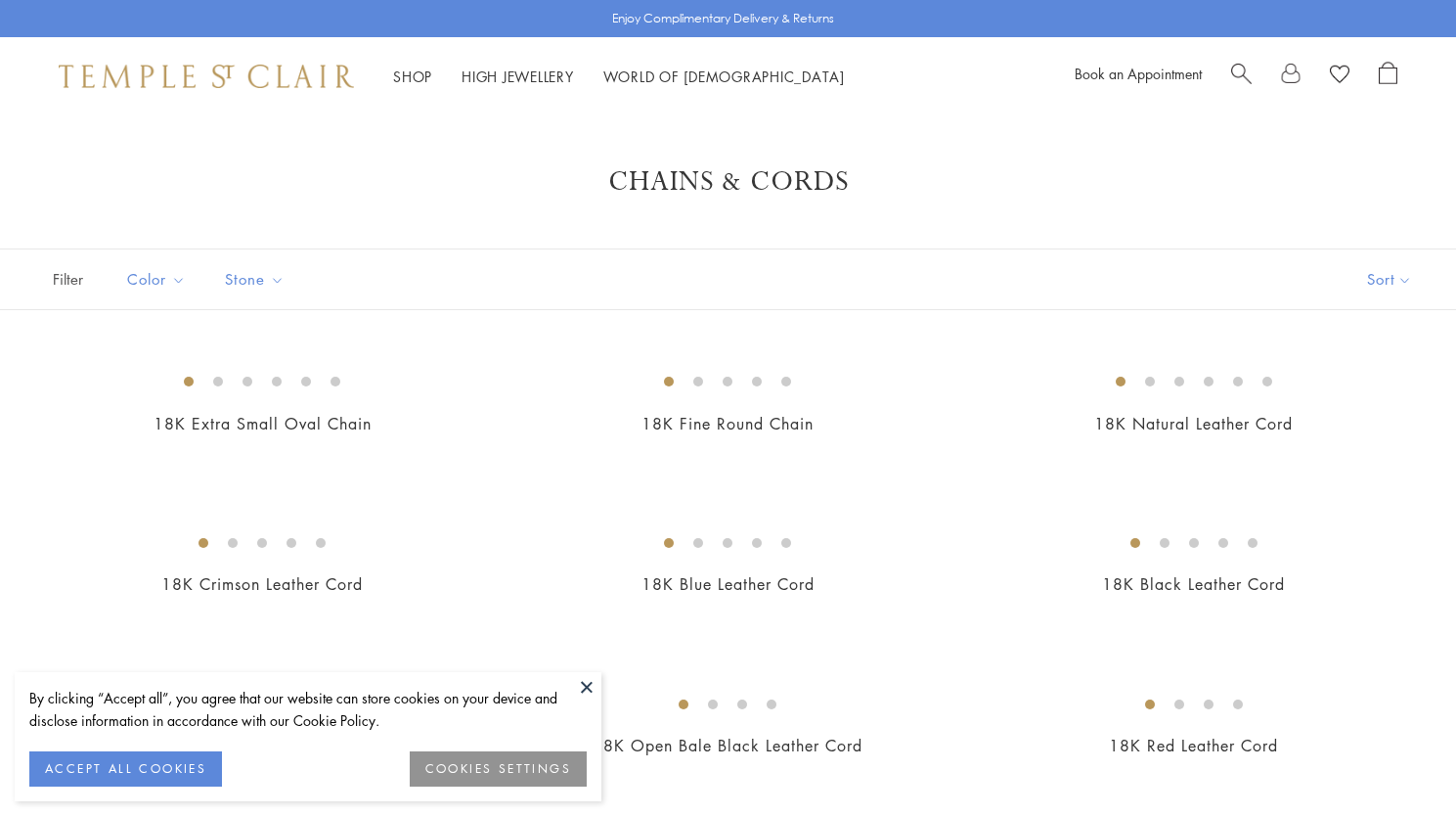 scroll, scrollTop: 0, scrollLeft: 0, axis: both 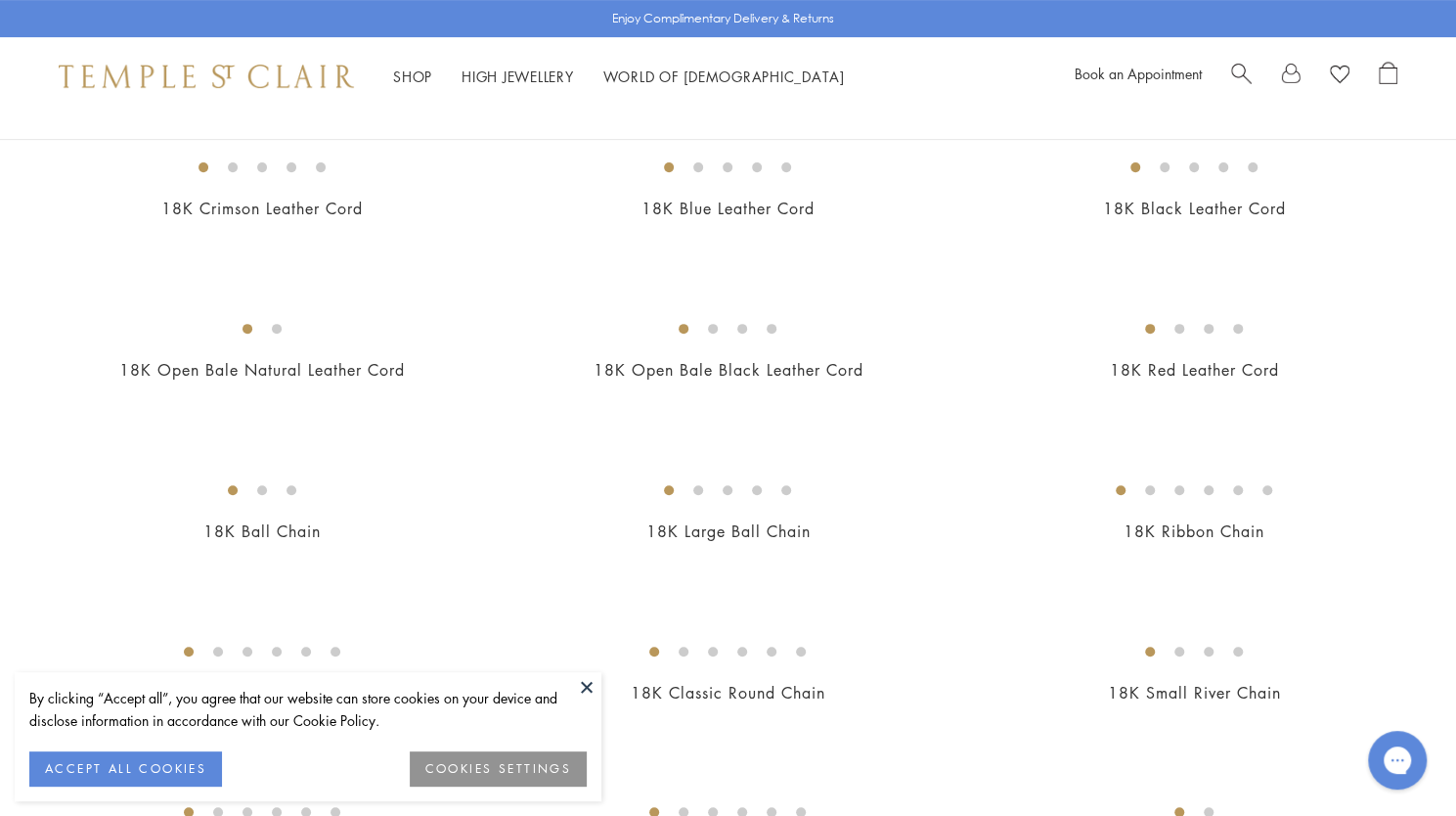 click at bounding box center [0, 0] 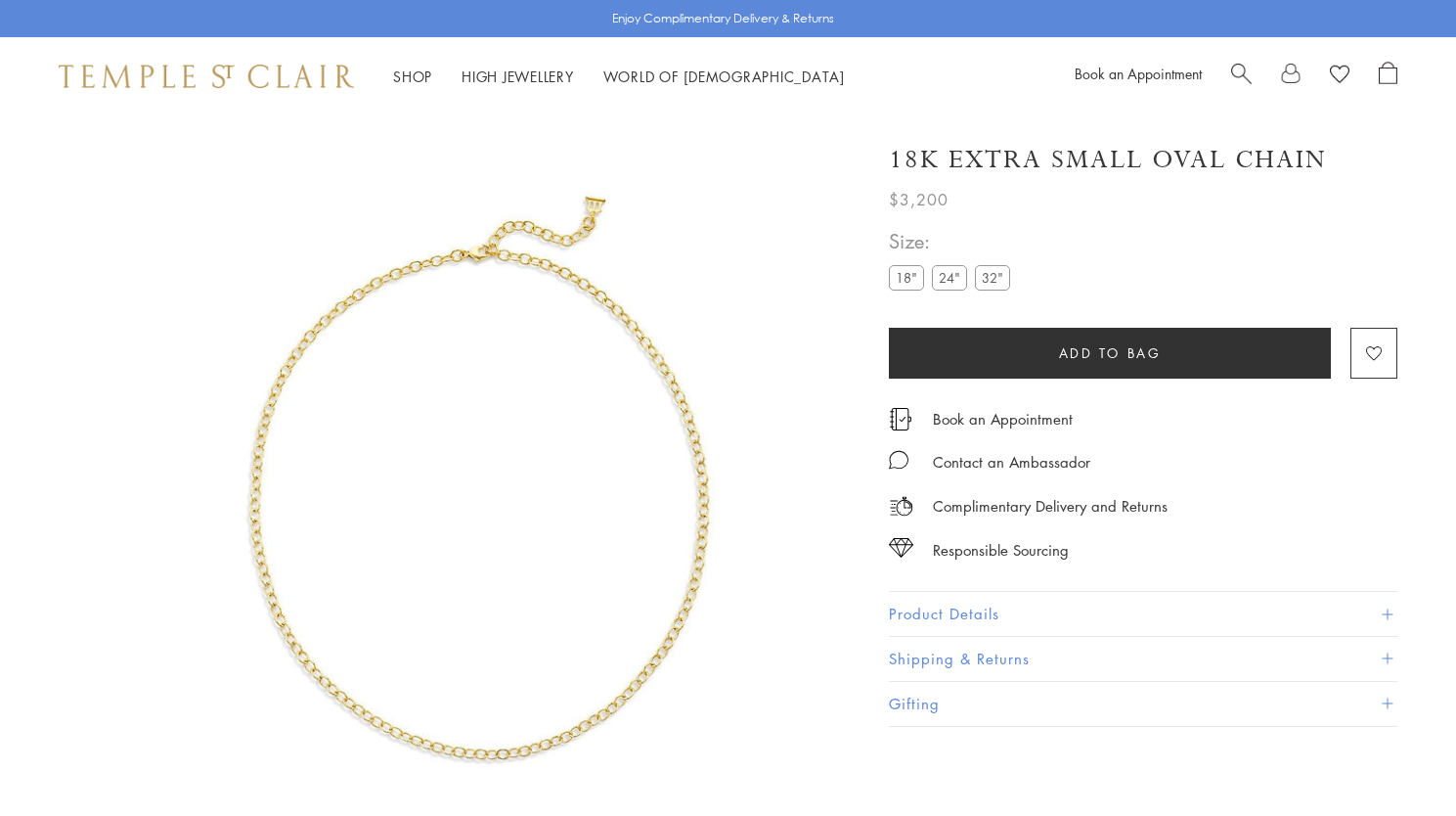 click on "Product Details" at bounding box center (1143, 613) 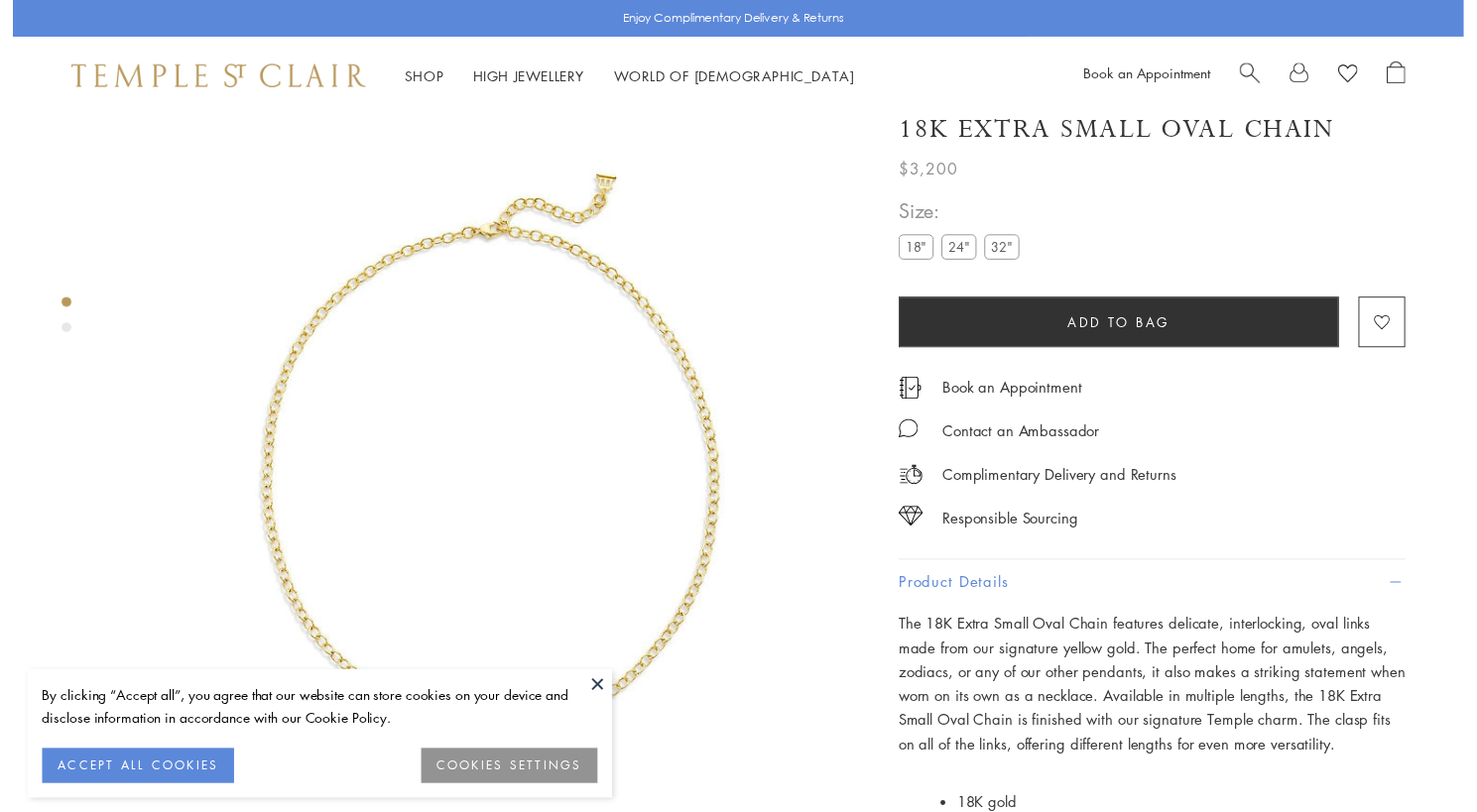 scroll, scrollTop: 117, scrollLeft: 0, axis: vertical 